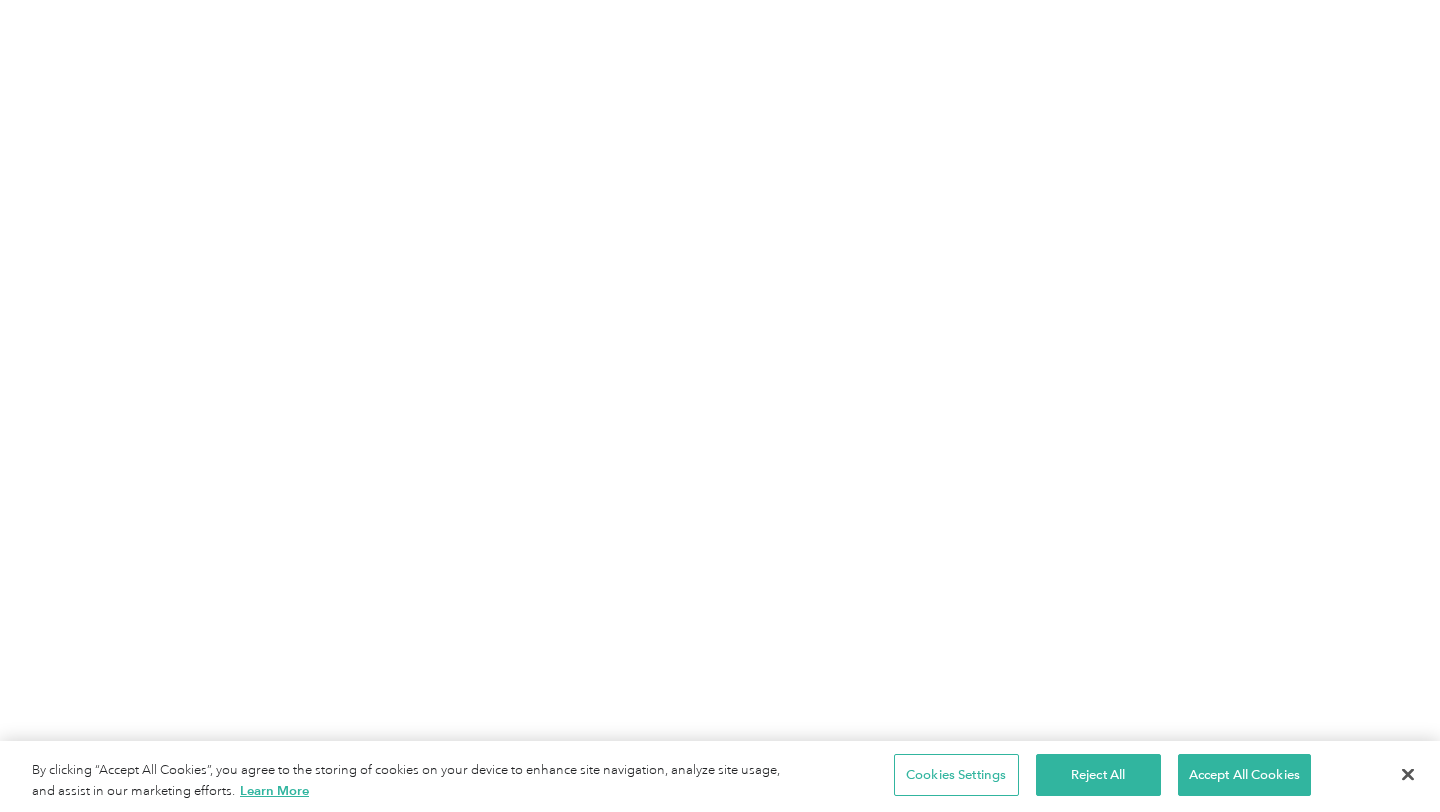 scroll, scrollTop: 0, scrollLeft: 0, axis: both 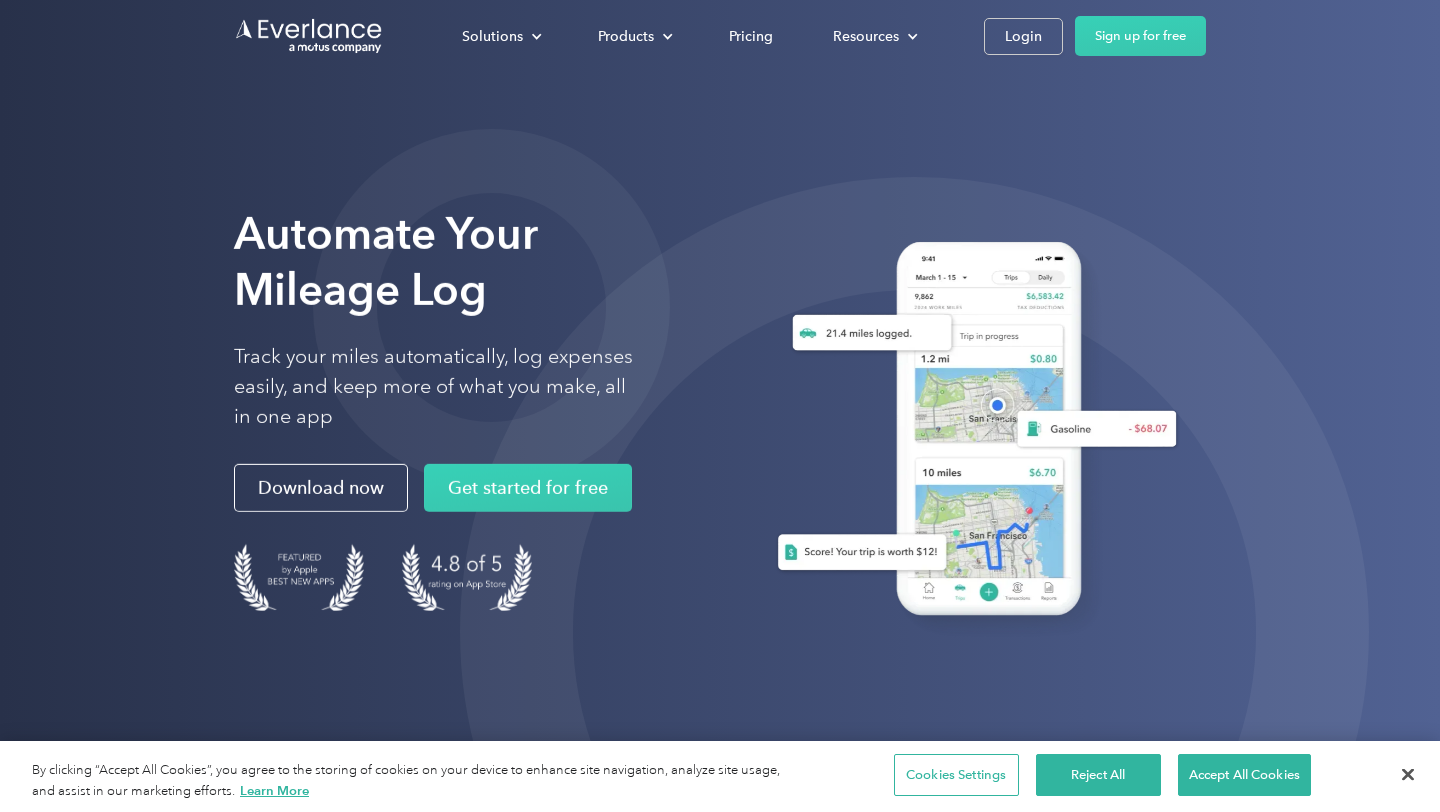 click on "Solutions For companies Easy vehicle reimbursements For self-employed Maximize tax deductions For partners Reward your contractors For Companies For Self-Employed For Partners Products Mileage tracking Automatic mileage logs FAVR program Fixed & Variable Rate reimbursement design & management Driver checkup License, insurance and MVR verification Expense tracking Automatic transaction logs CPM program Cents Per Mile reimbursement management Everlance Payments Hands-free mileage payments Deduction finder Tax deduction review Accountable plan Monthly allowance management HR Integrations Automate population management Pricing Resources About us Learn about Motus Resource hub Business mileage hub IRS mileage rate Help center Tax calculator Jobs Contact us Login Sign up for free" at bounding box center (720, 36) 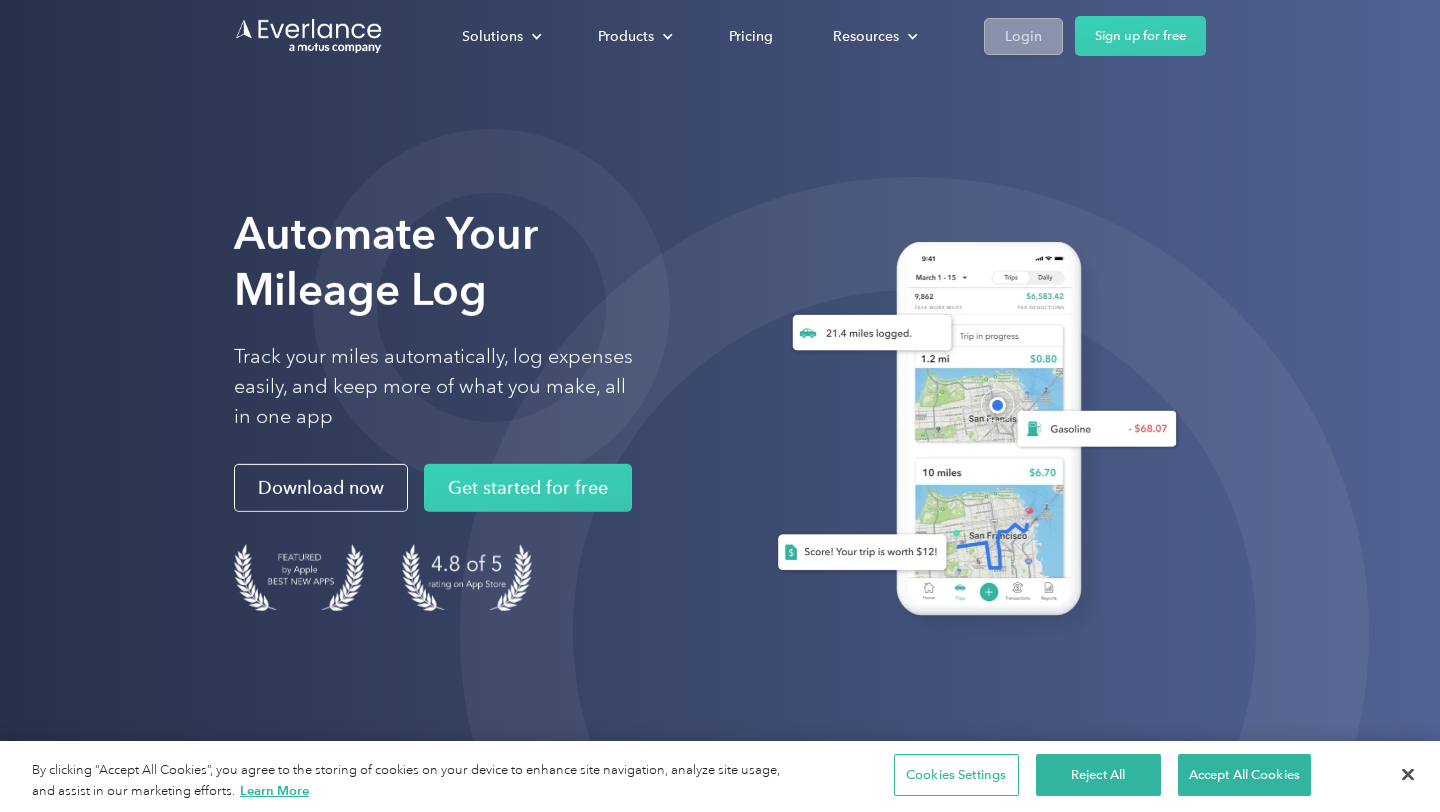click on "Login" at bounding box center (1023, 36) 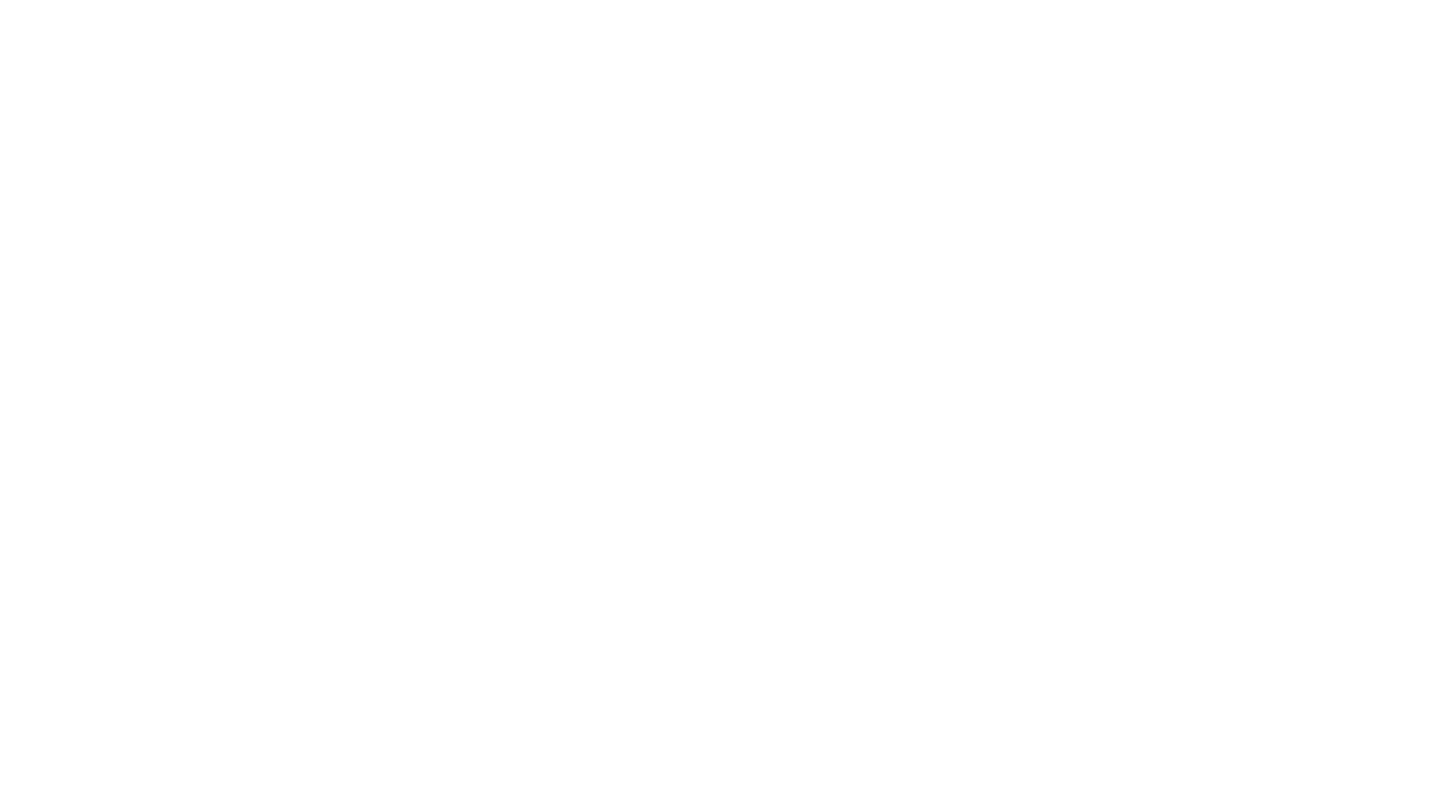 scroll, scrollTop: 0, scrollLeft: 0, axis: both 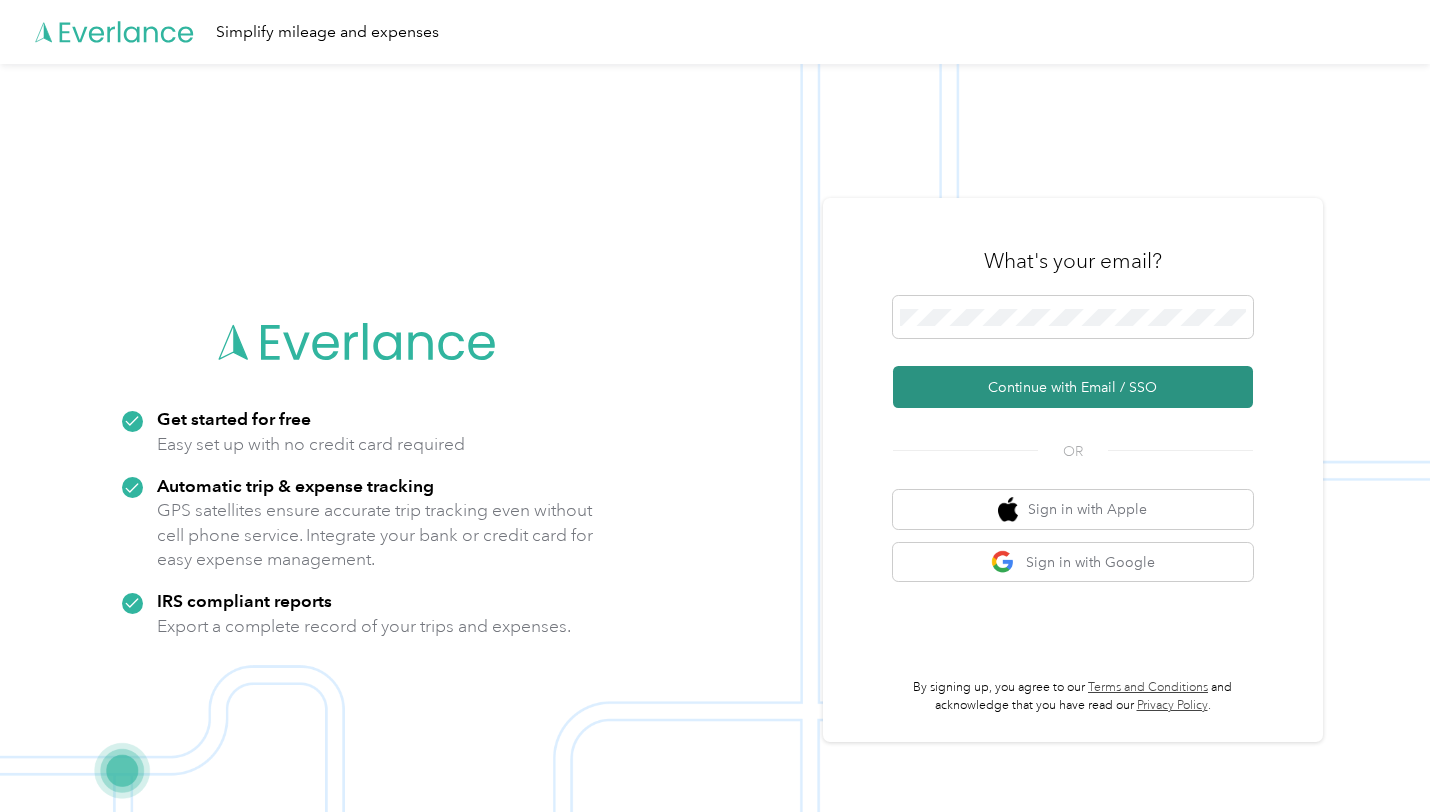 click on "Continue with Email / SSO" at bounding box center [1073, 387] 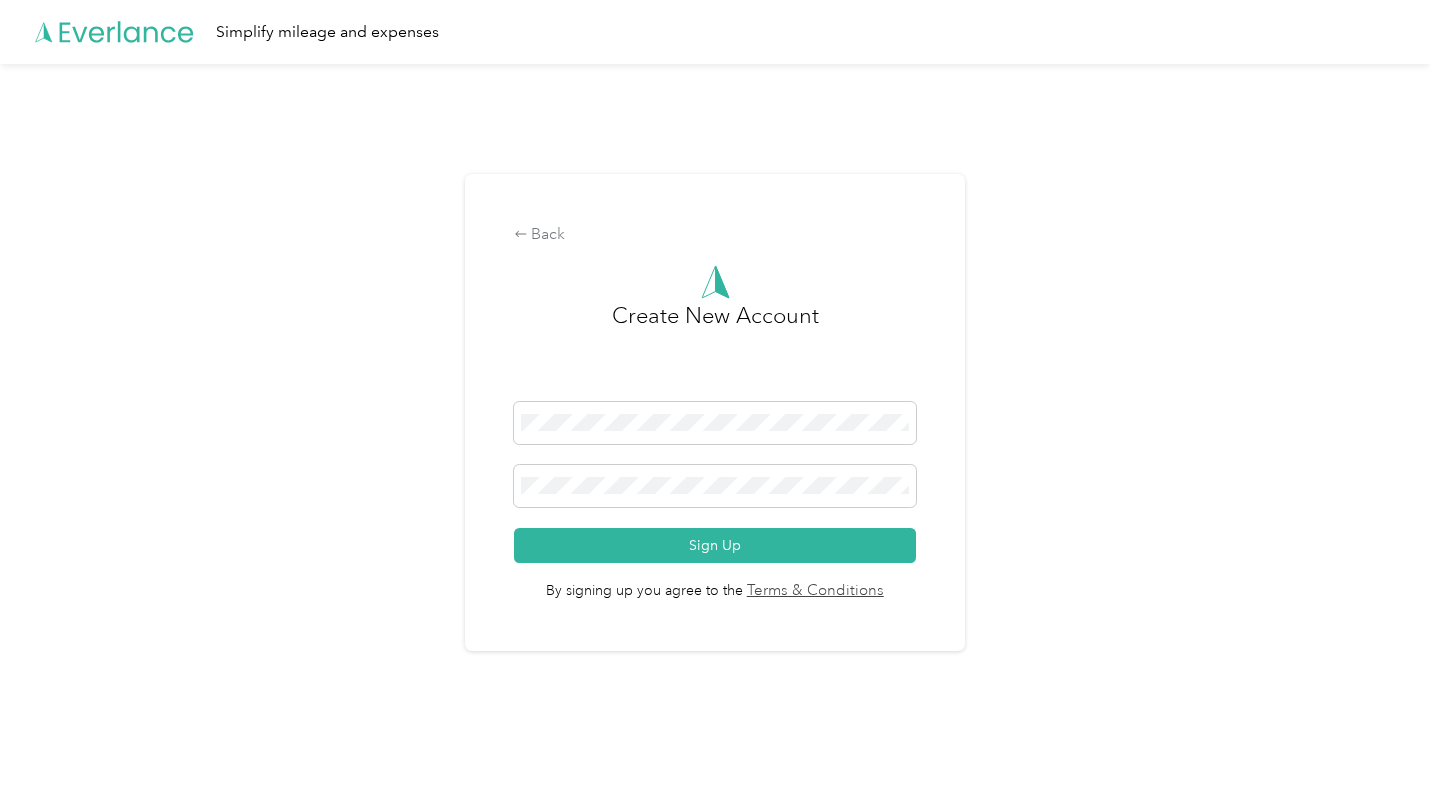 click on "Back Create New Account Sign Up By signing up you agree to the Terms & Conditions" at bounding box center [715, 412] 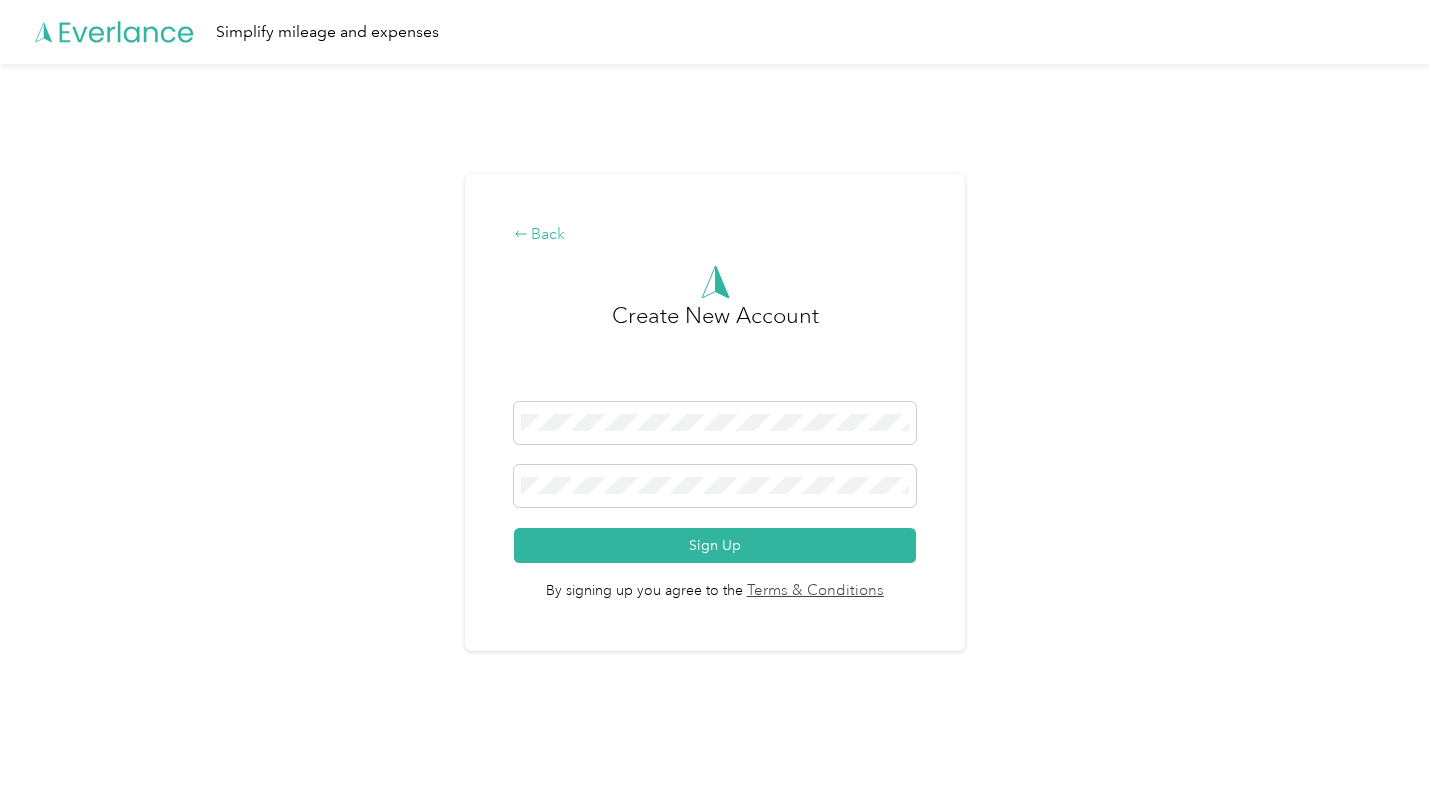click on "Back" at bounding box center (715, 235) 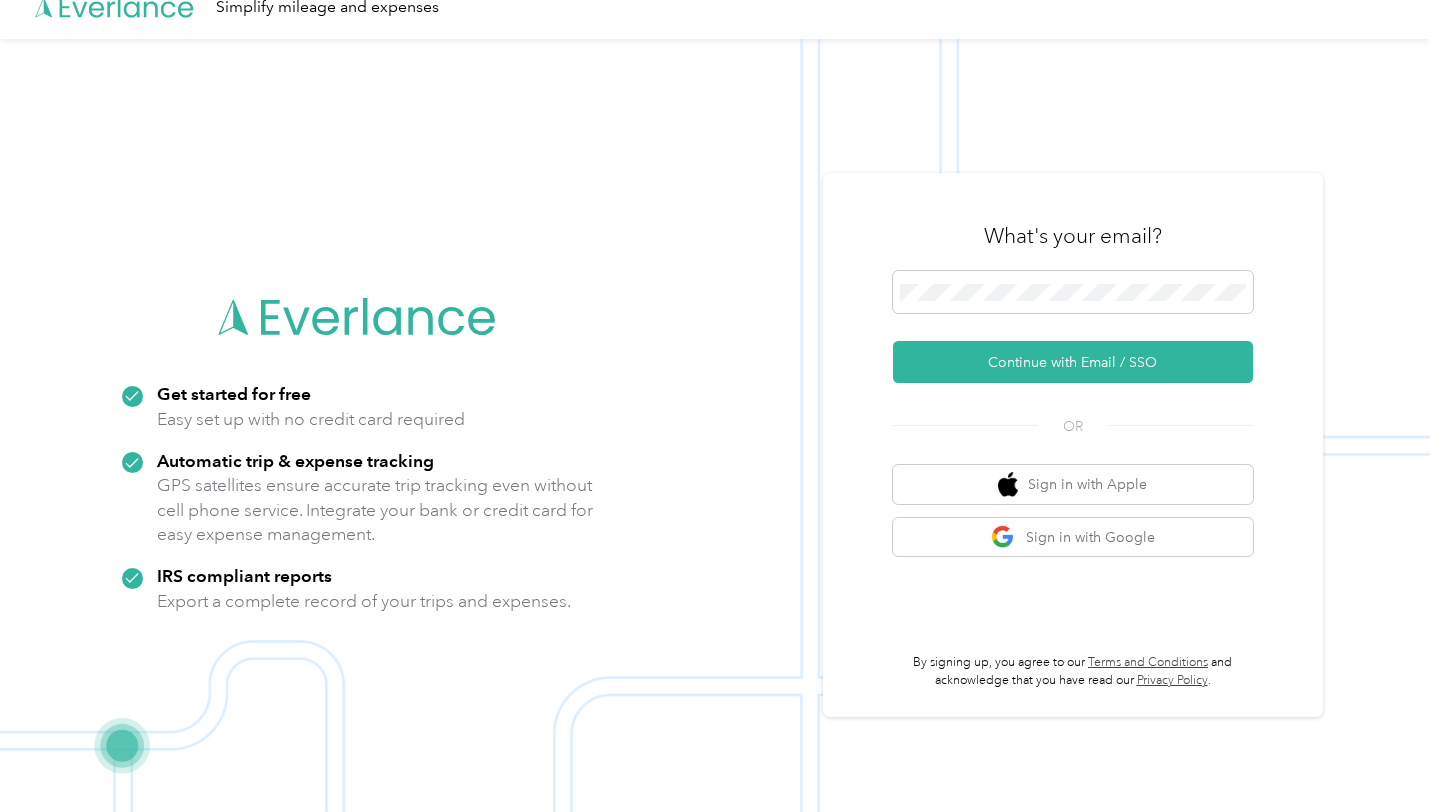 scroll, scrollTop: 19, scrollLeft: 0, axis: vertical 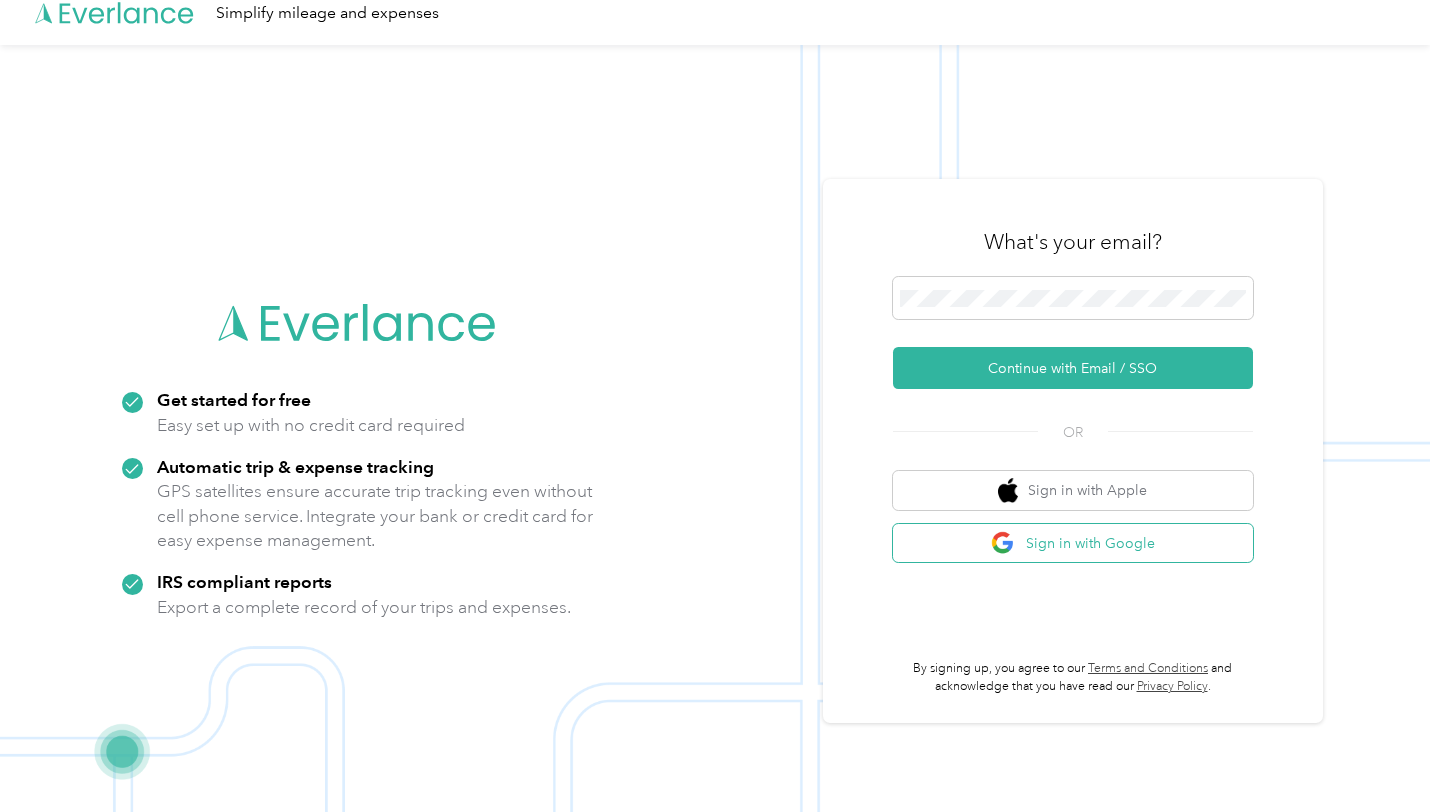 click on "Sign in with Google" at bounding box center [1073, 543] 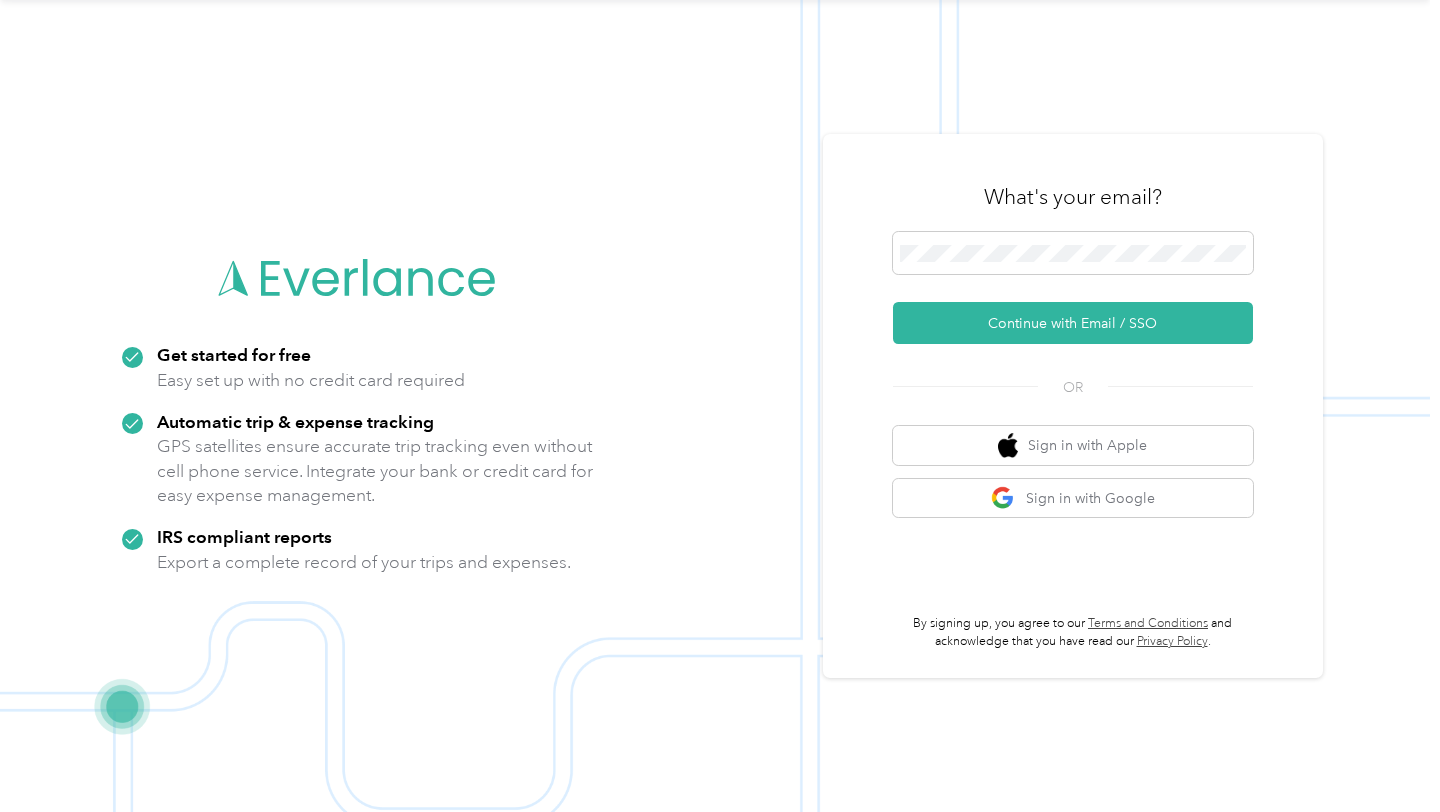 scroll, scrollTop: 0, scrollLeft: 0, axis: both 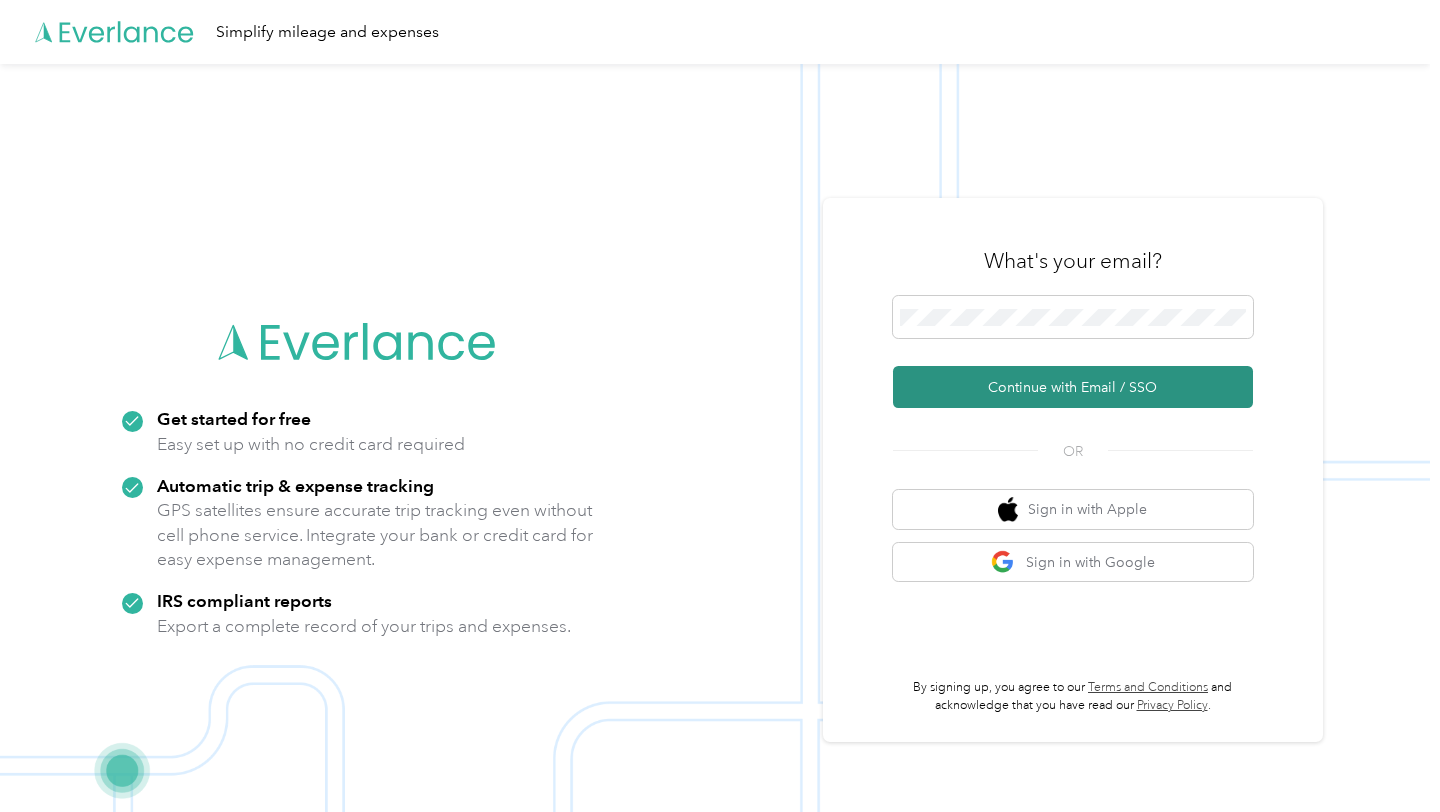 click on "Continue with Email / SSO" at bounding box center [1073, 387] 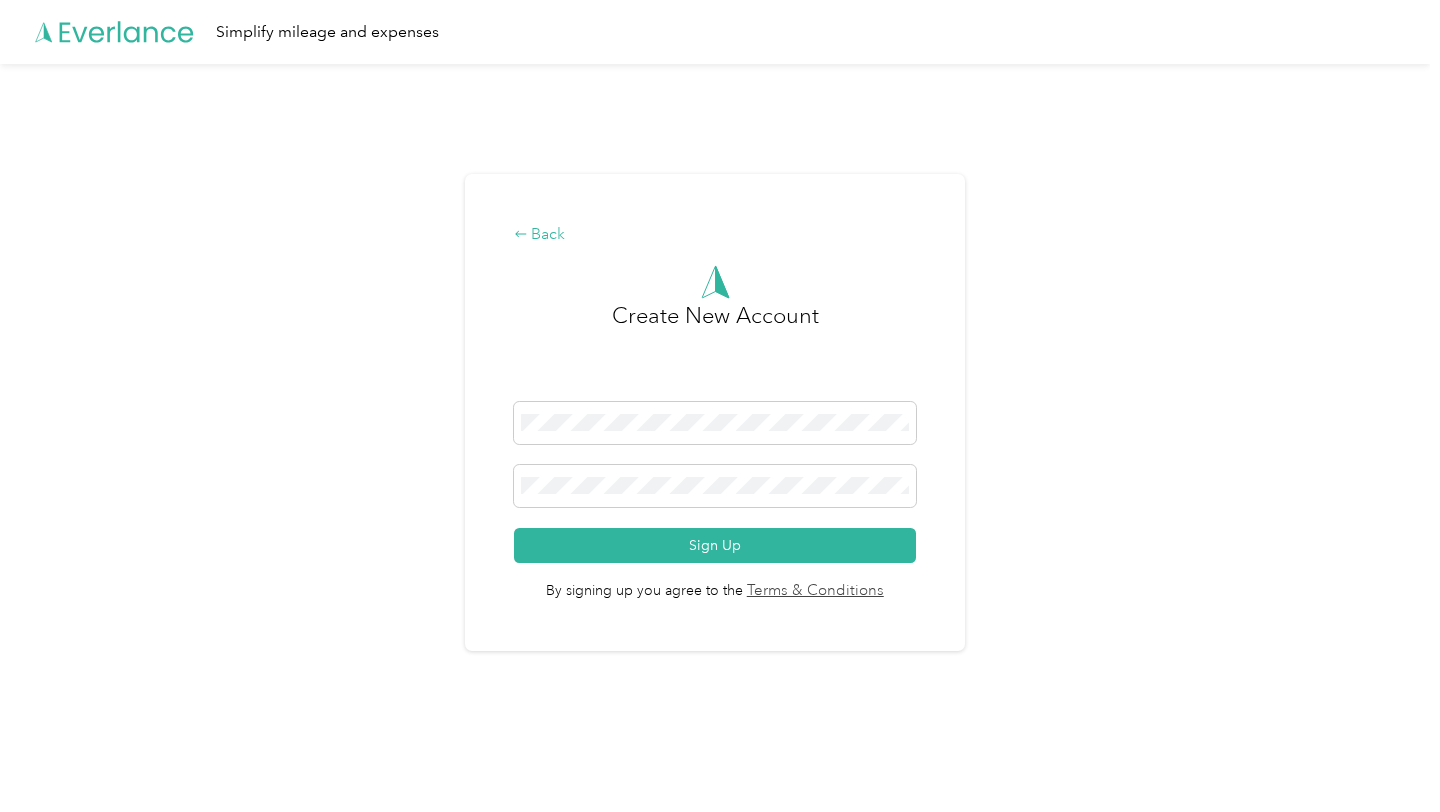 click on "Back" at bounding box center (715, 235) 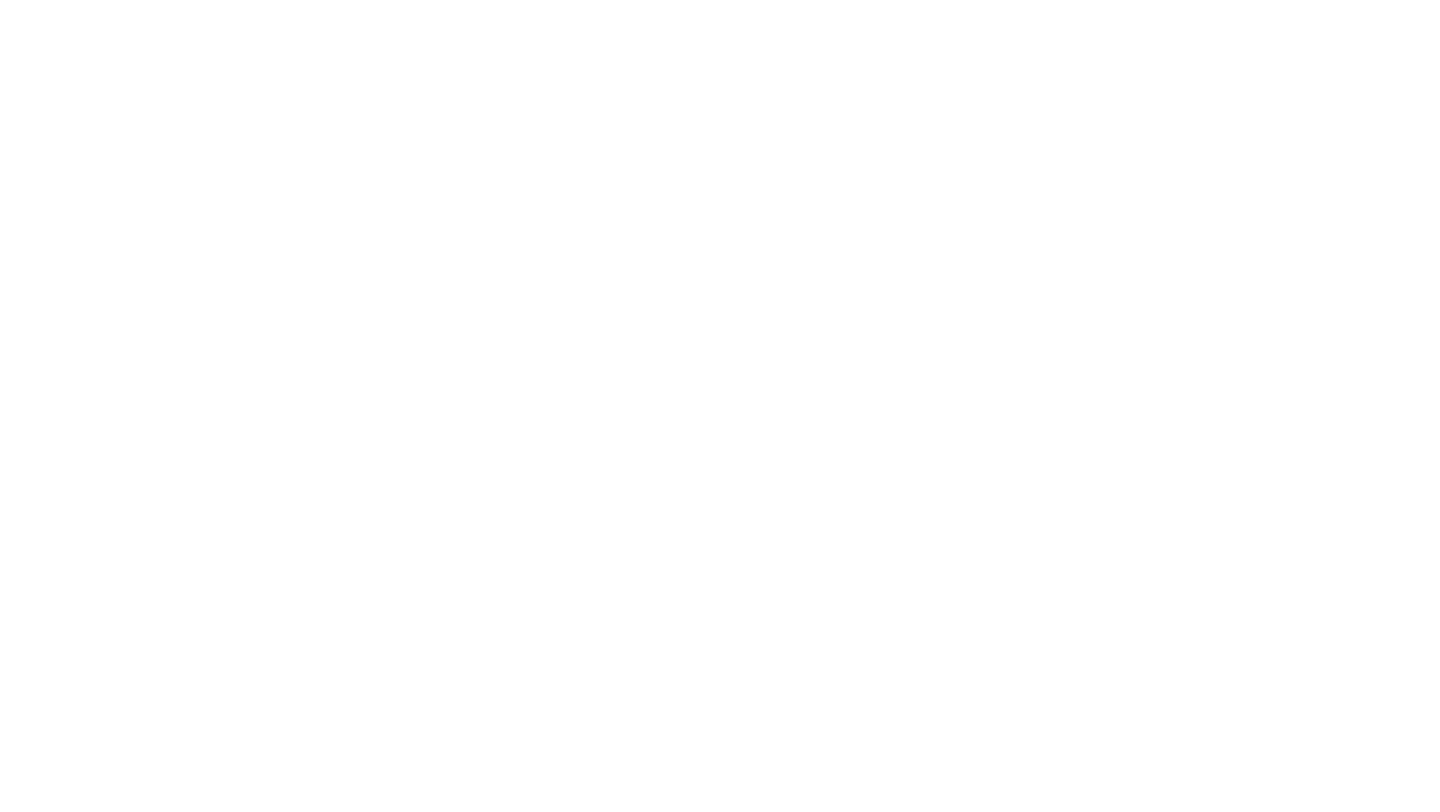 scroll, scrollTop: 0, scrollLeft: 0, axis: both 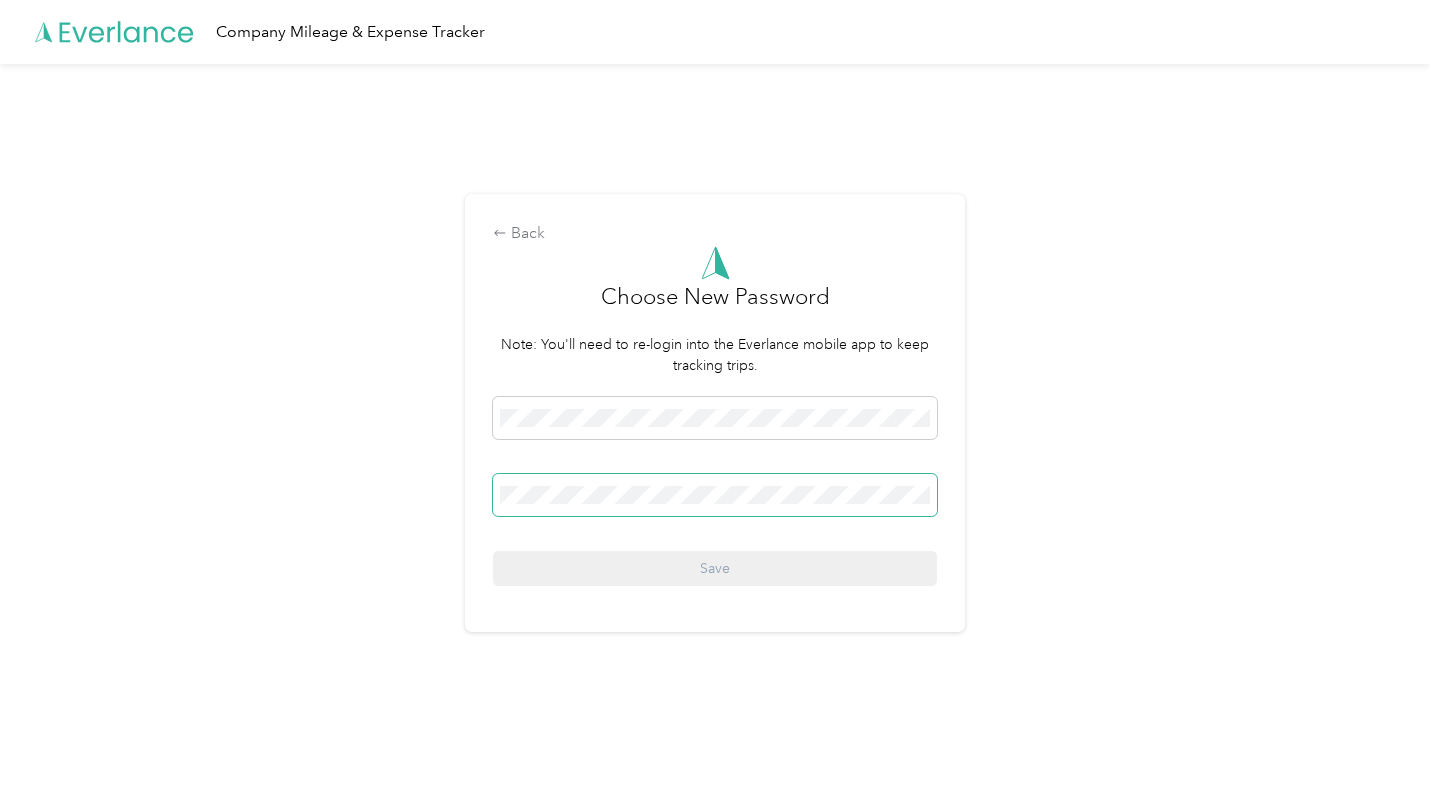 click at bounding box center (715, 495) 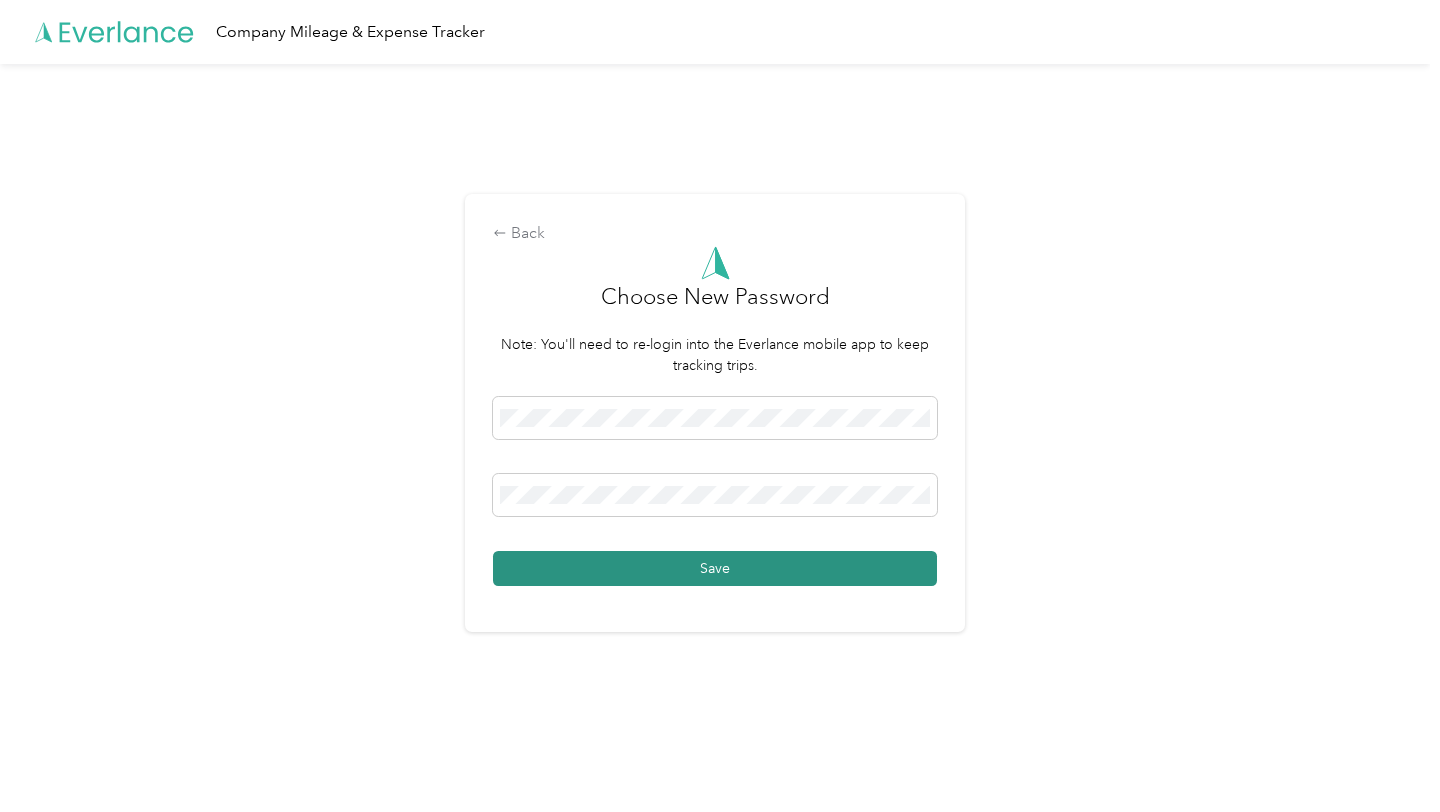 click on "Save" at bounding box center [715, 568] 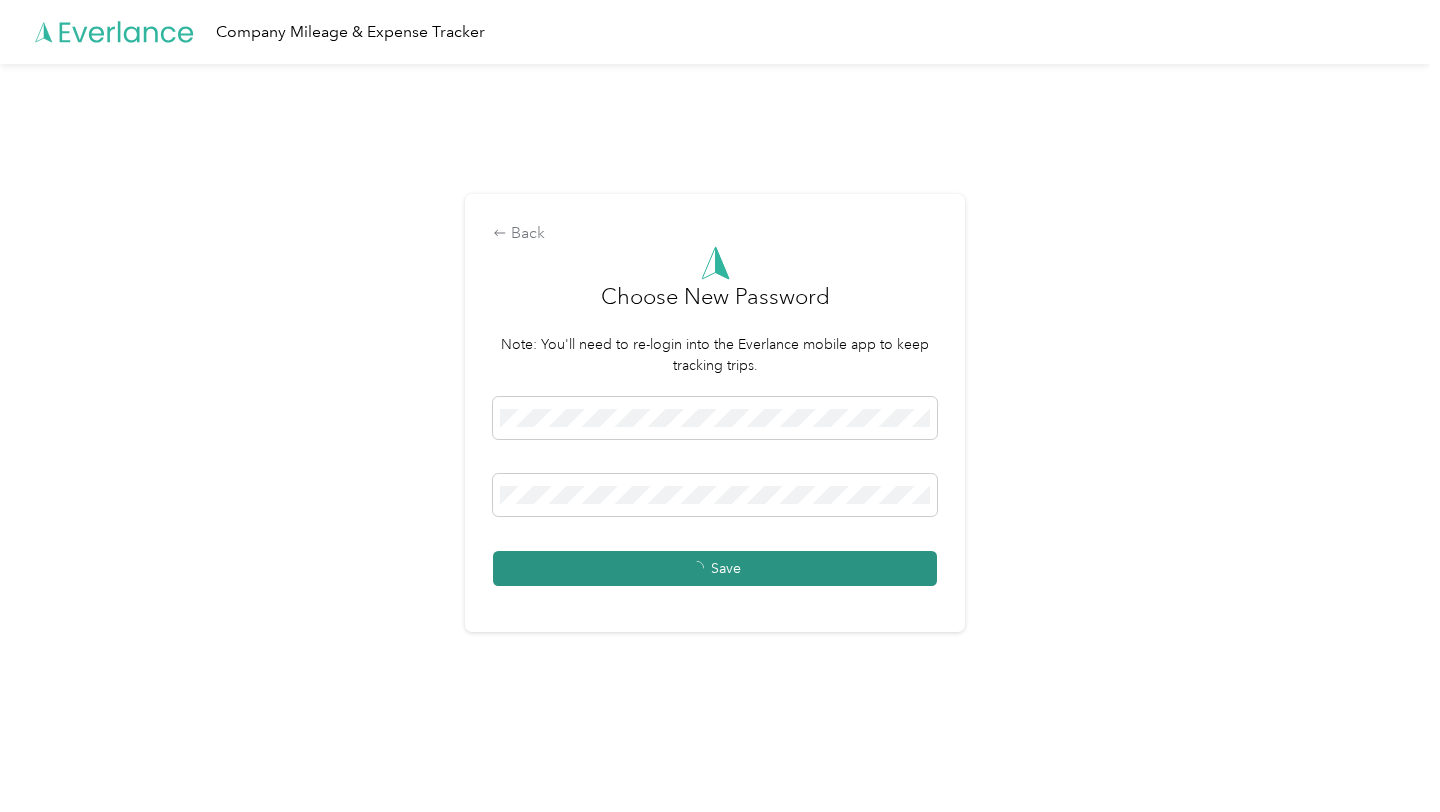 click on "Save" at bounding box center [715, 568] 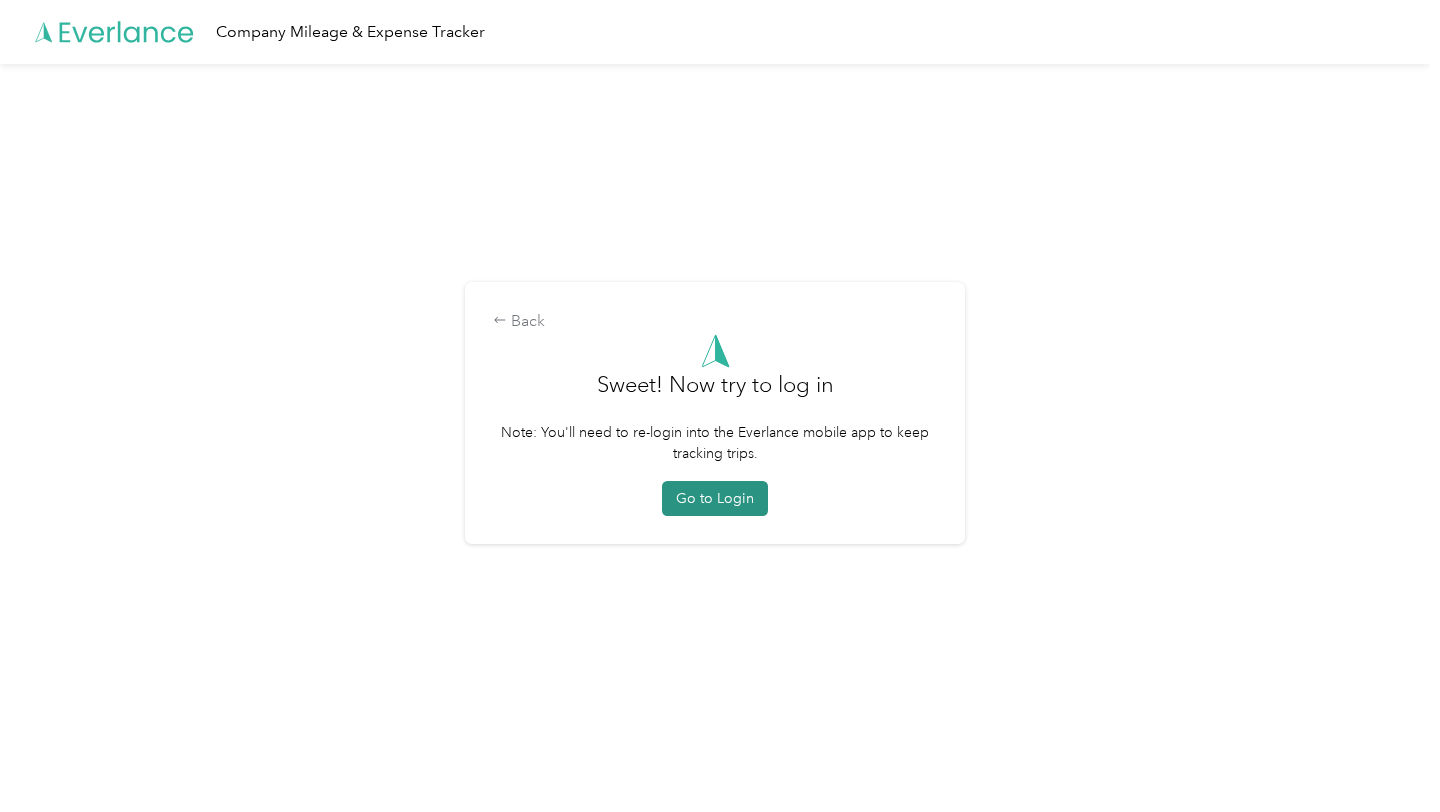 click on "Go to Login" at bounding box center (715, 498) 